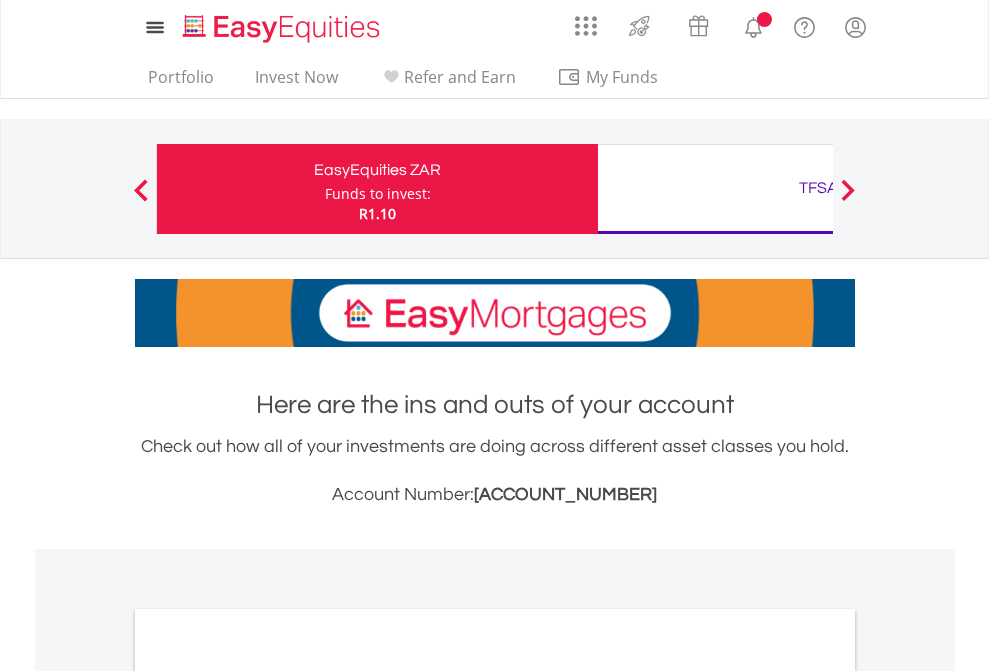 scroll, scrollTop: 0, scrollLeft: 0, axis: both 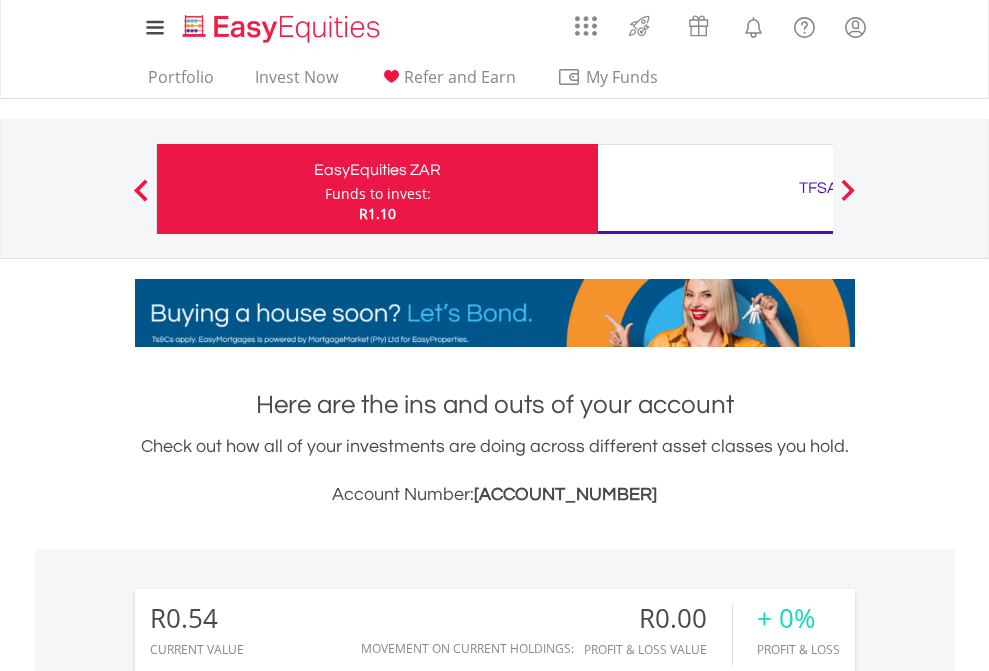 click on "Funds to invest:" at bounding box center (378, 194) 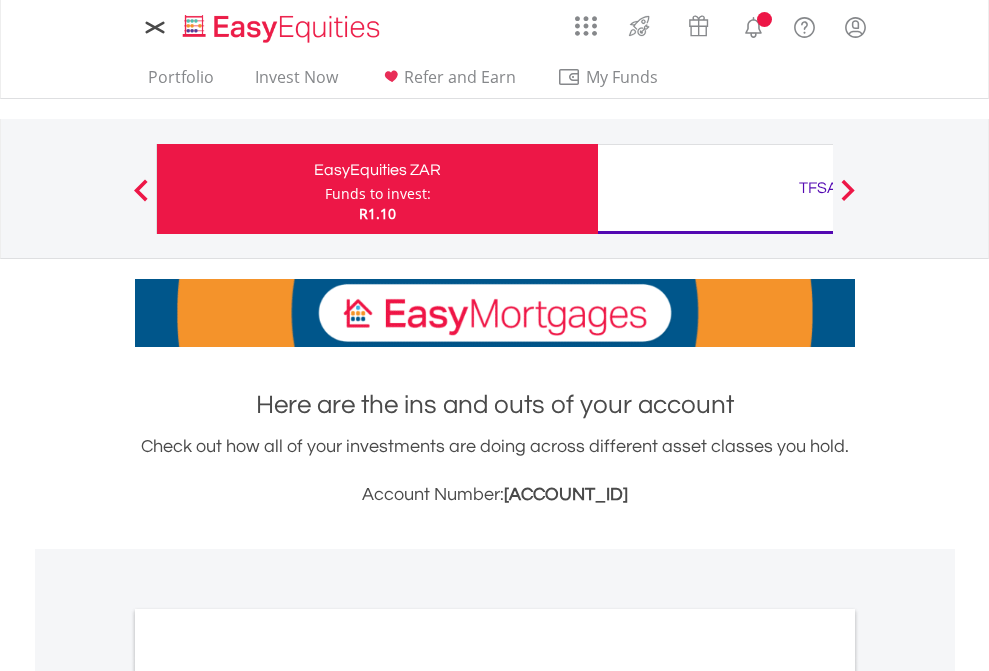 scroll, scrollTop: 0, scrollLeft: 0, axis: both 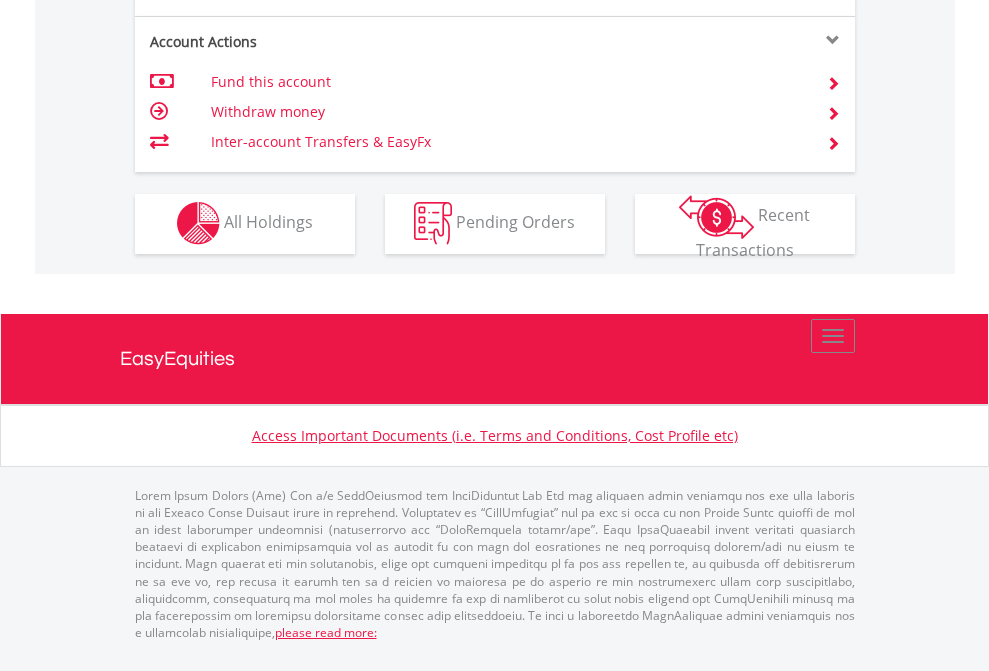 click on "Investment types" at bounding box center [706, -353] 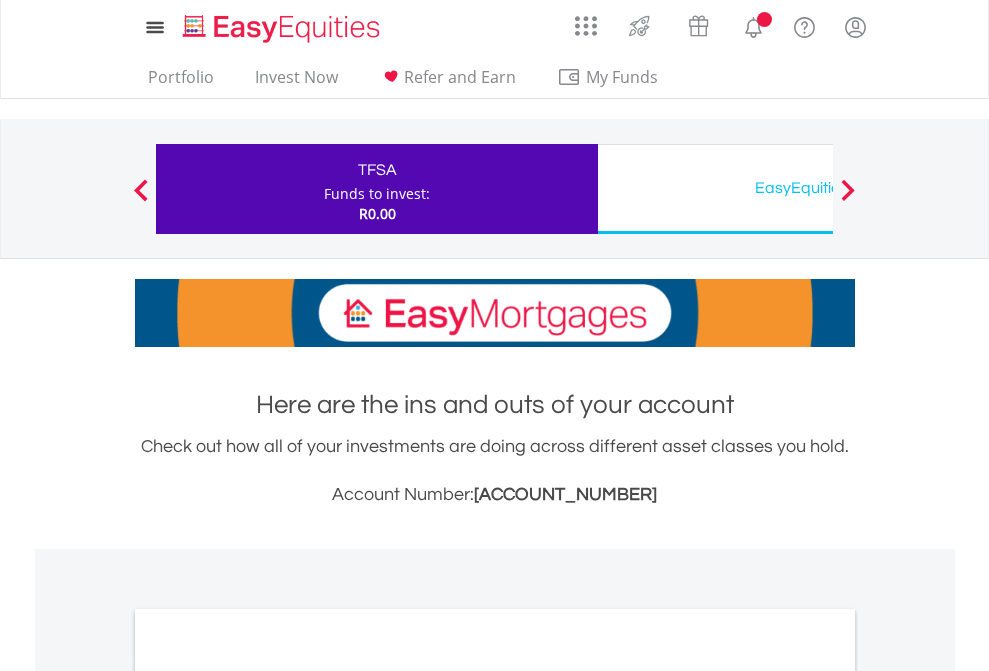 scroll, scrollTop: 0, scrollLeft: 0, axis: both 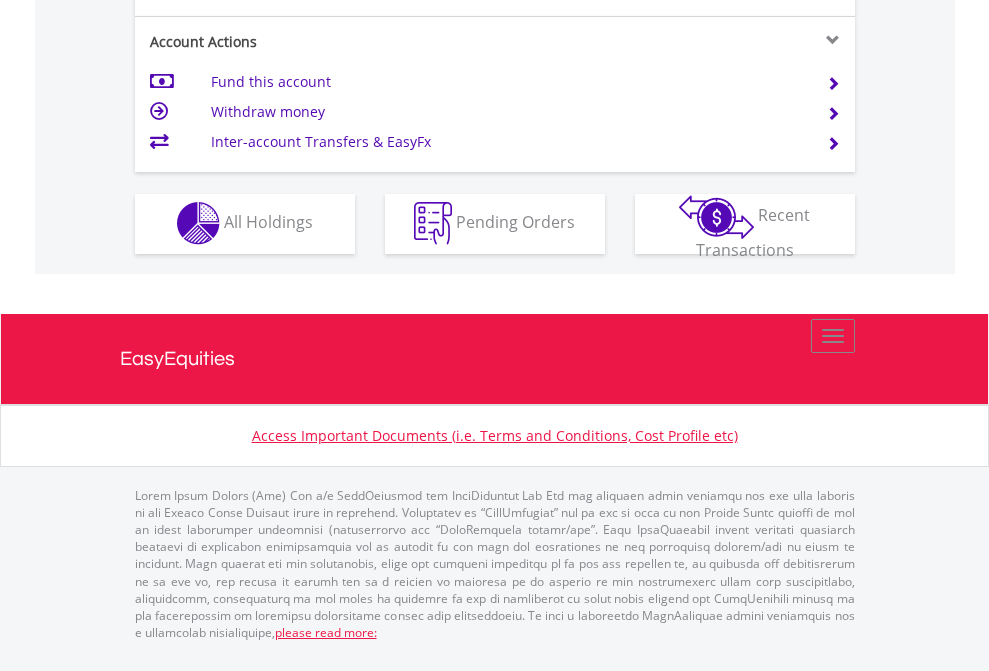click on "Investment types" at bounding box center (706, -353) 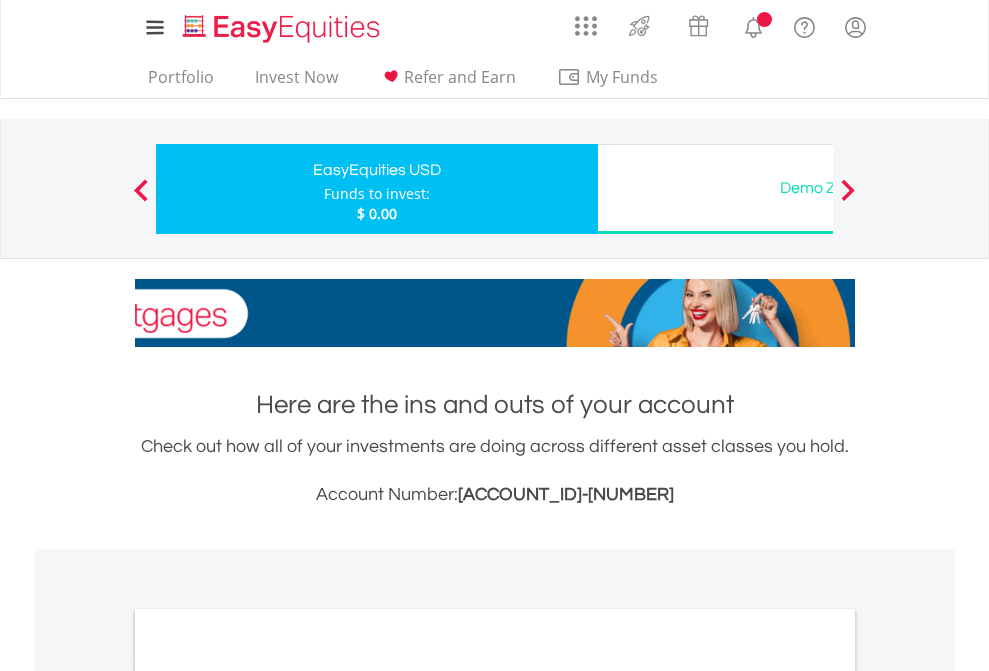 scroll, scrollTop: 0, scrollLeft: 0, axis: both 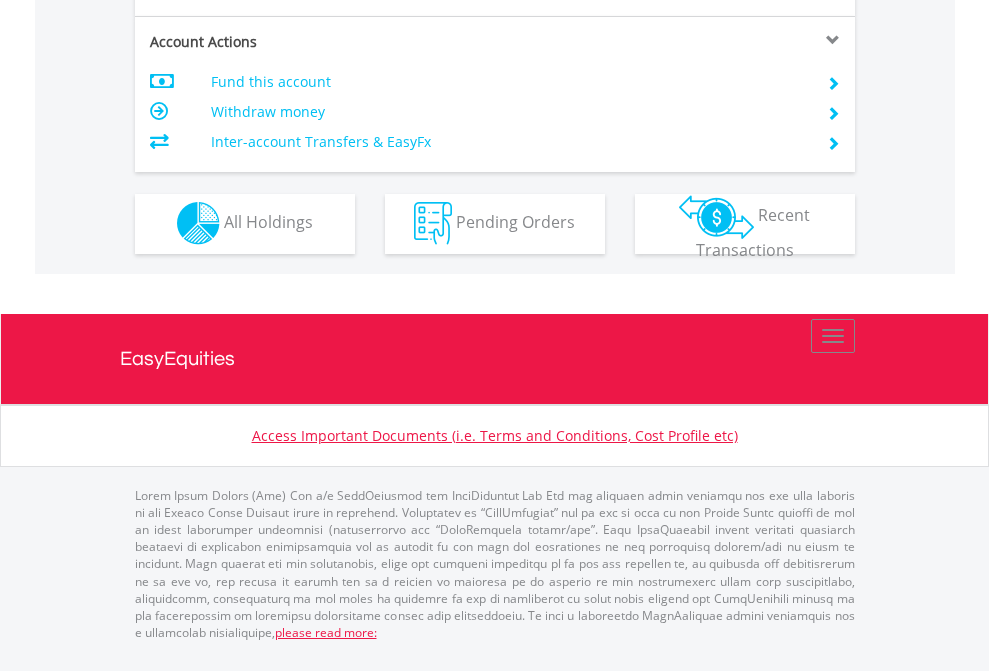 click on "Investment types" at bounding box center [706, -353] 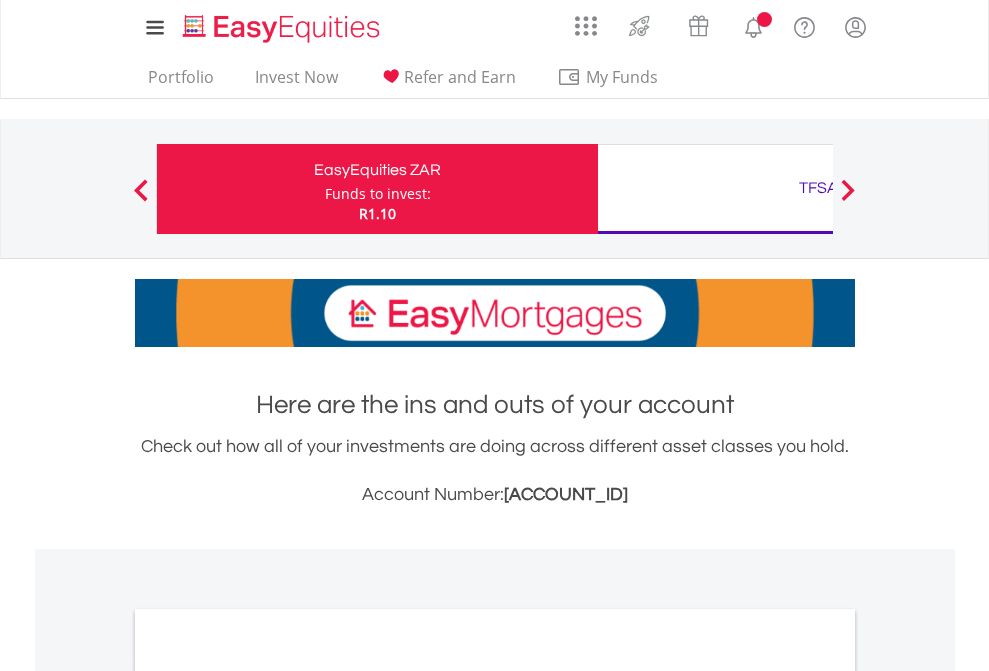 scroll, scrollTop: 0, scrollLeft: 0, axis: both 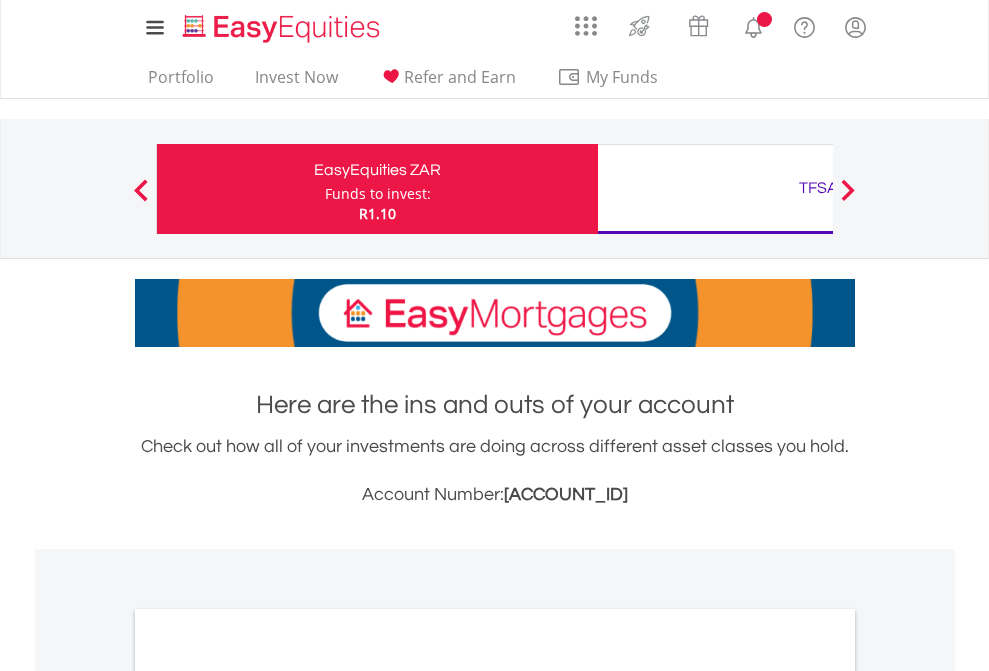 click on "All Holdings" at bounding box center (268, 1096) 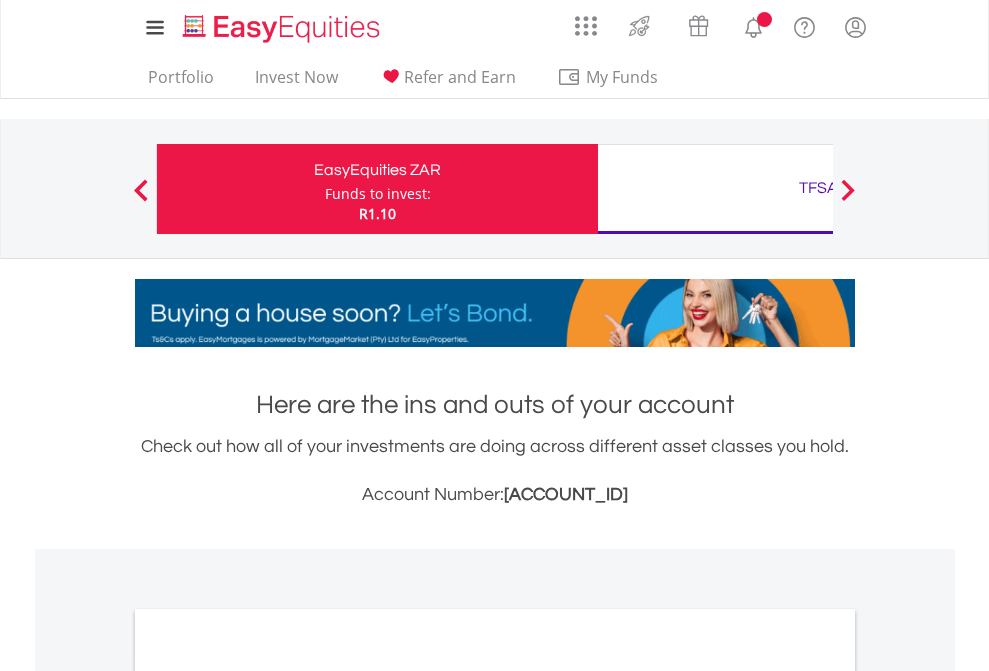 scroll, scrollTop: 1202, scrollLeft: 0, axis: vertical 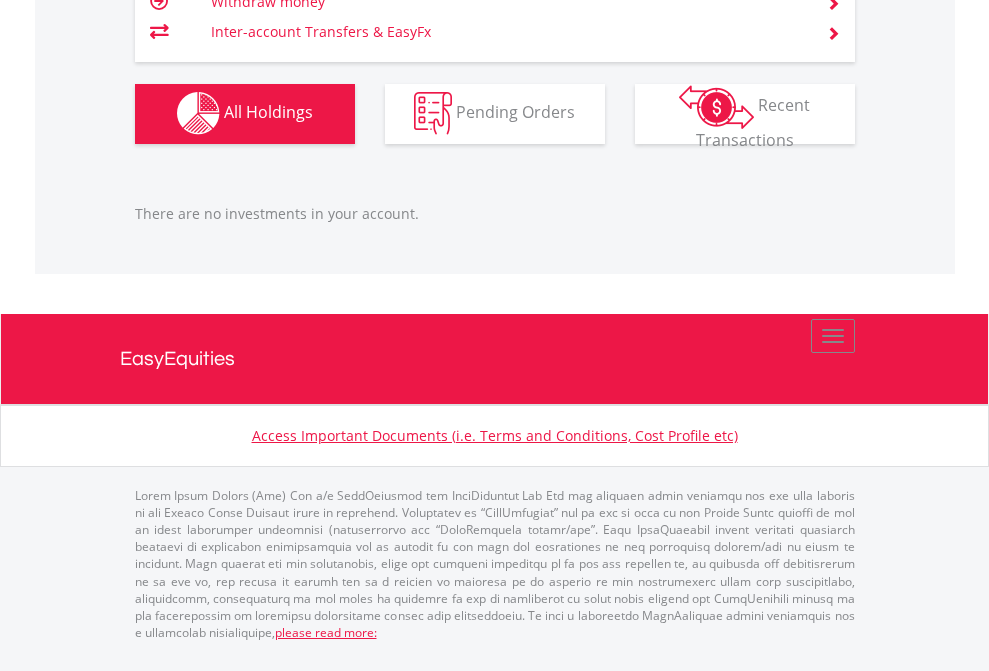 click on "TFSA" at bounding box center [818, -1142] 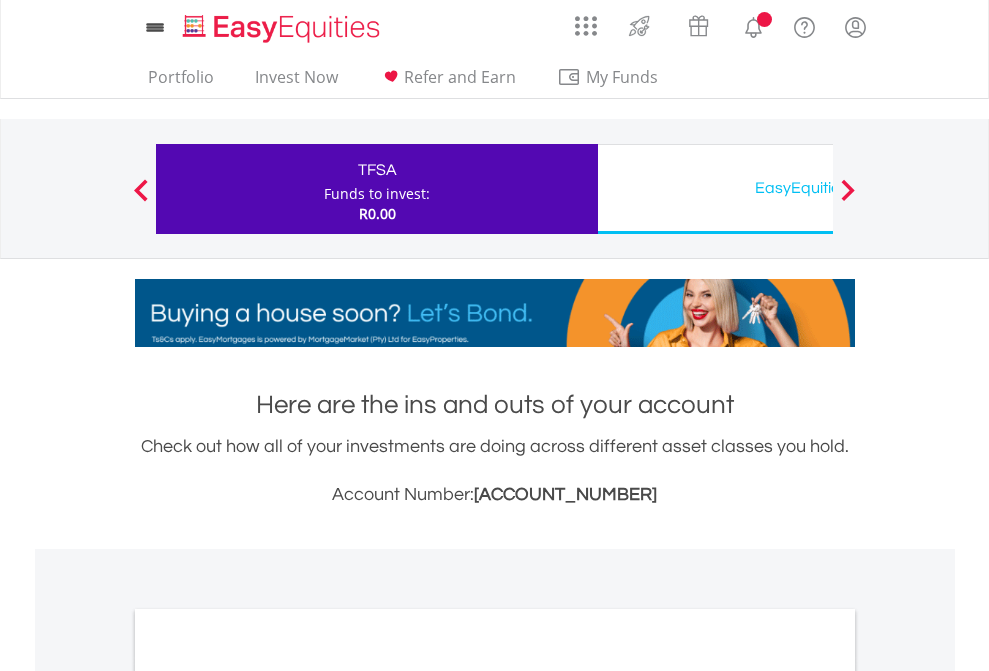 scroll, scrollTop: 0, scrollLeft: 0, axis: both 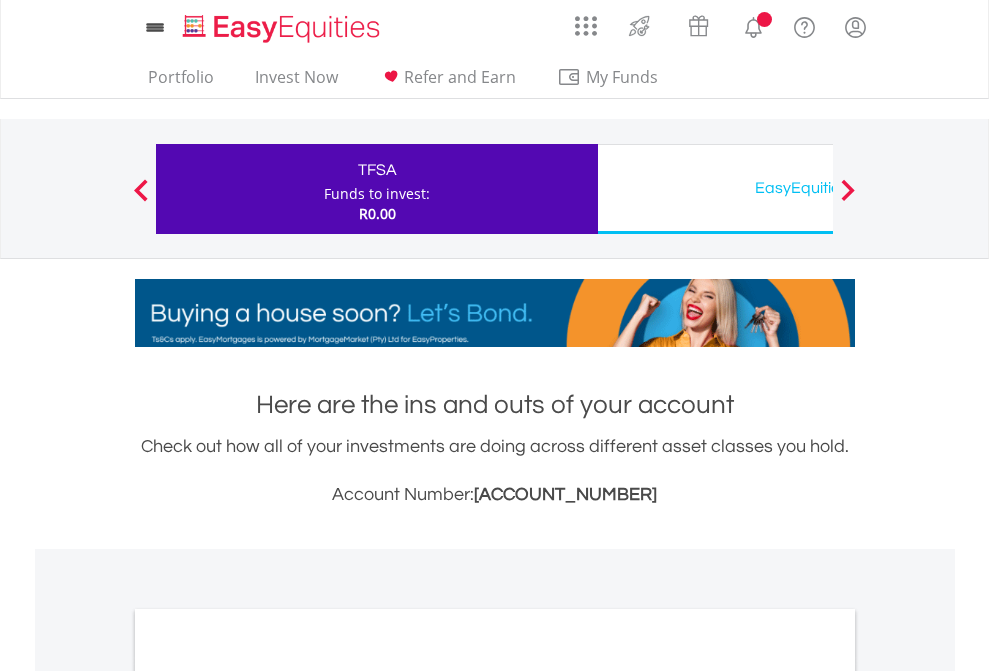 click on "All Holdings" at bounding box center [268, 1096] 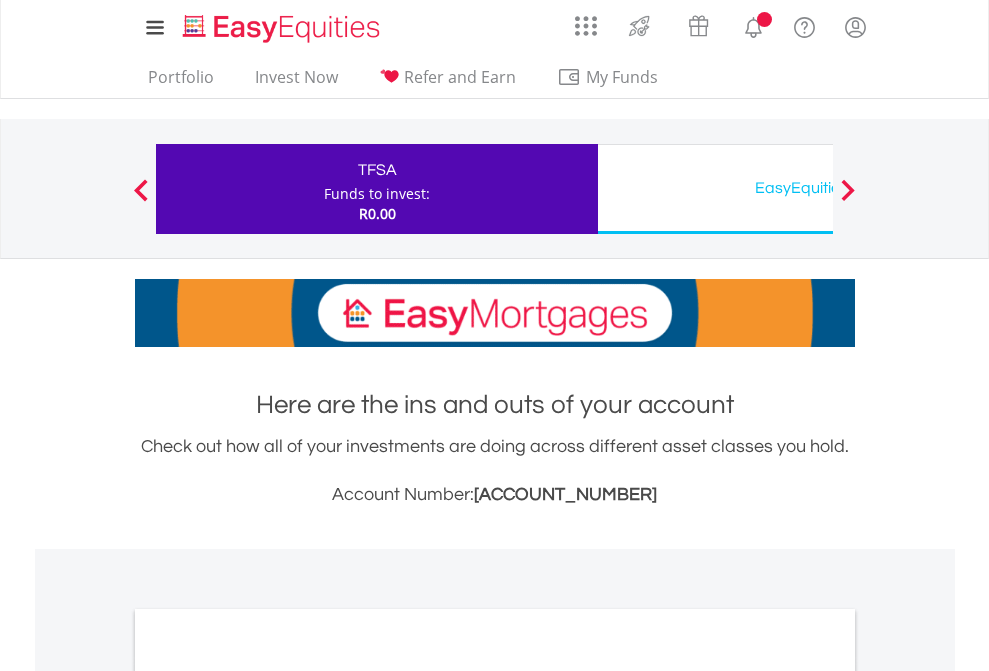 scroll, scrollTop: 1202, scrollLeft: 0, axis: vertical 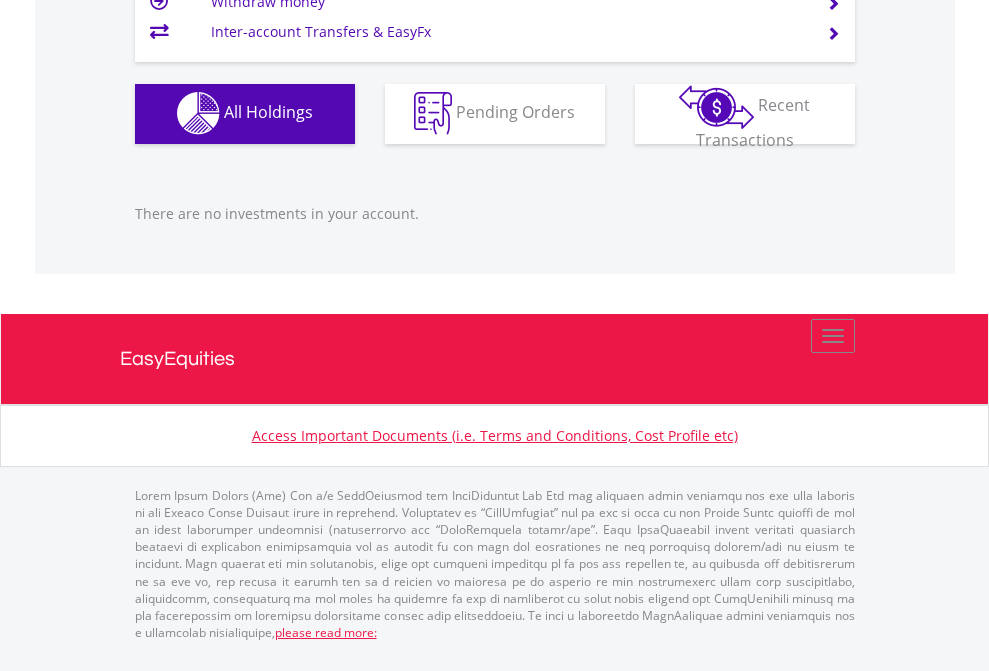 click on "EasyEquities USD" at bounding box center [818, -1142] 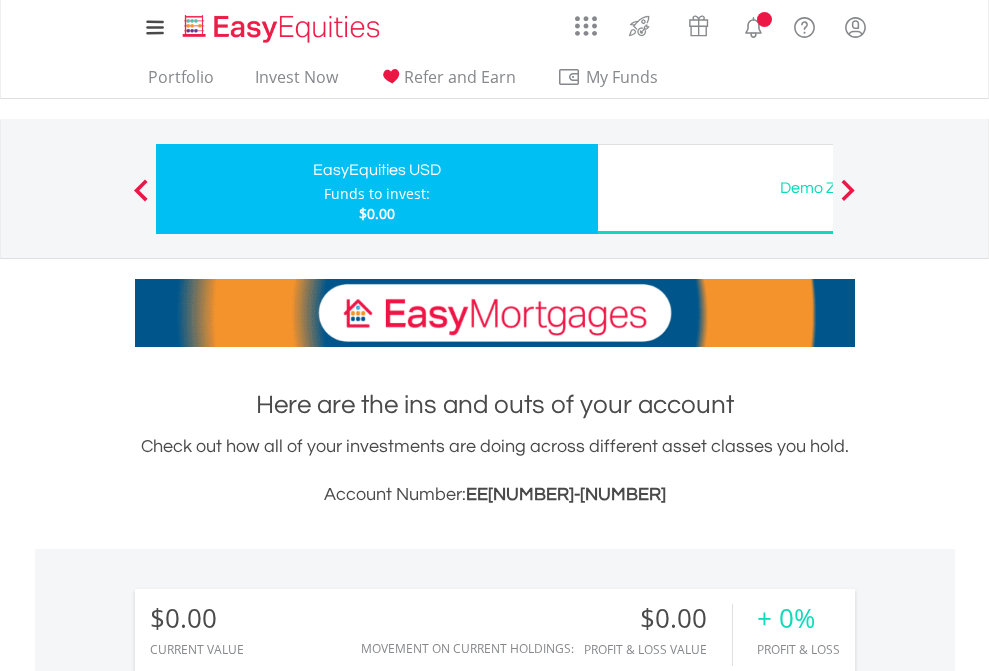 scroll, scrollTop: 1486, scrollLeft: 0, axis: vertical 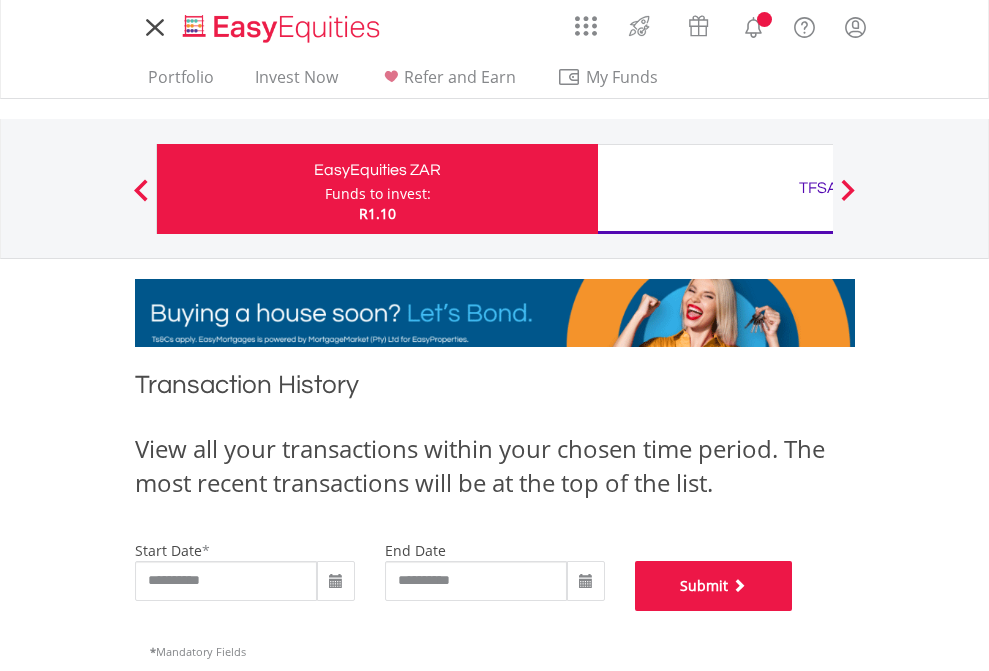 click on "Submit" at bounding box center (714, 586) 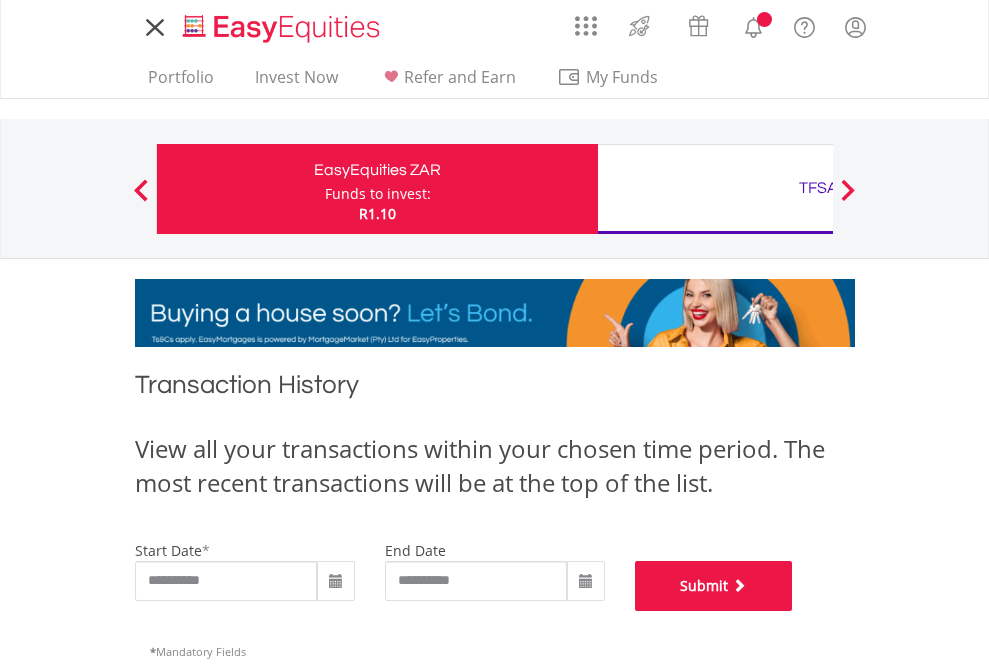 scroll, scrollTop: 811, scrollLeft: 0, axis: vertical 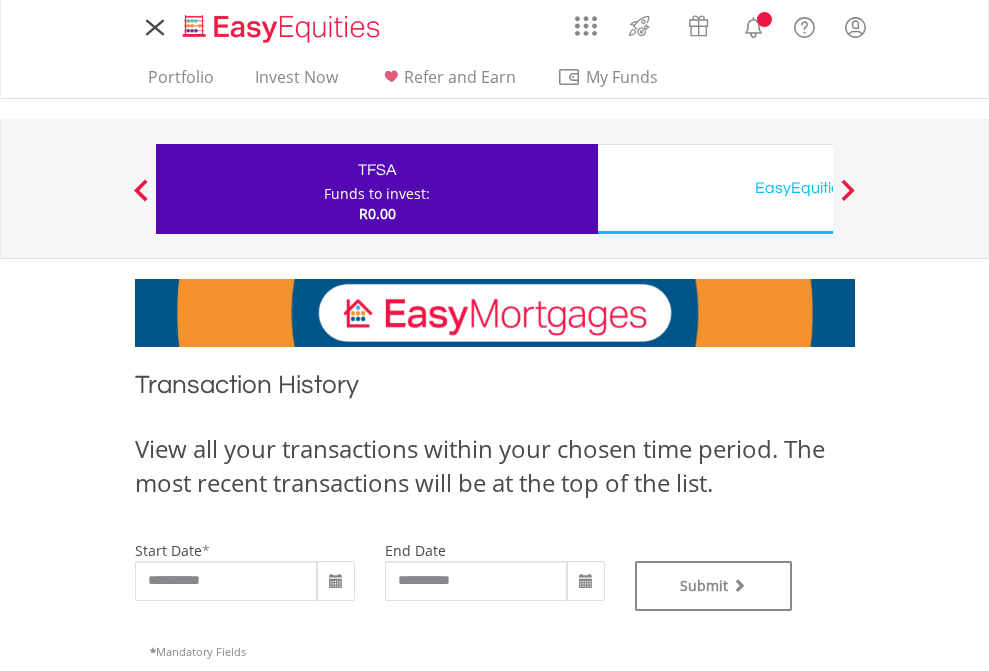 type on "**********" 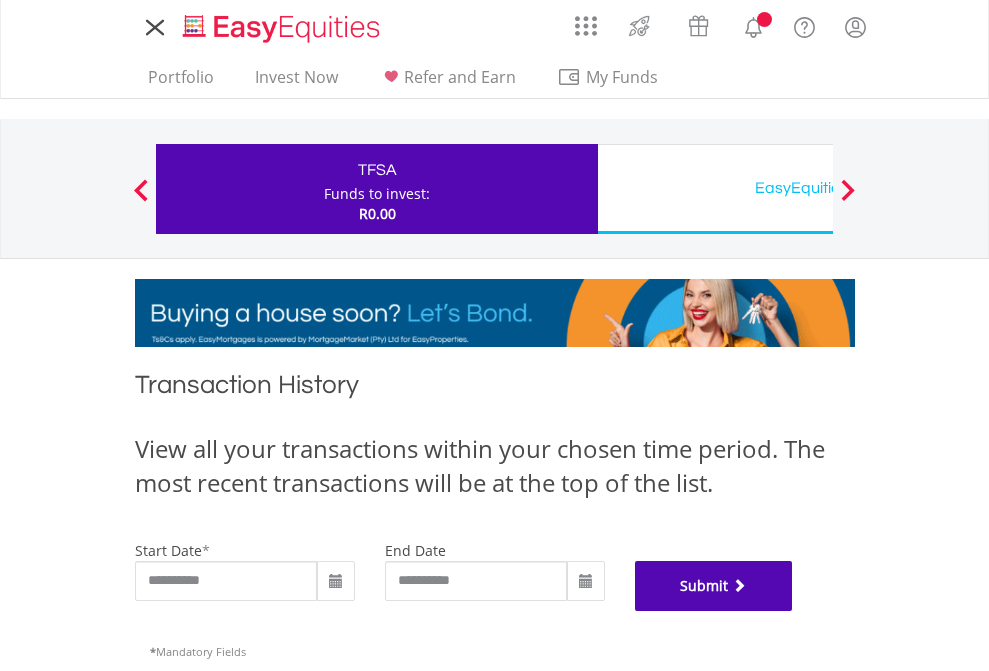 click on "Submit" at bounding box center [714, 586] 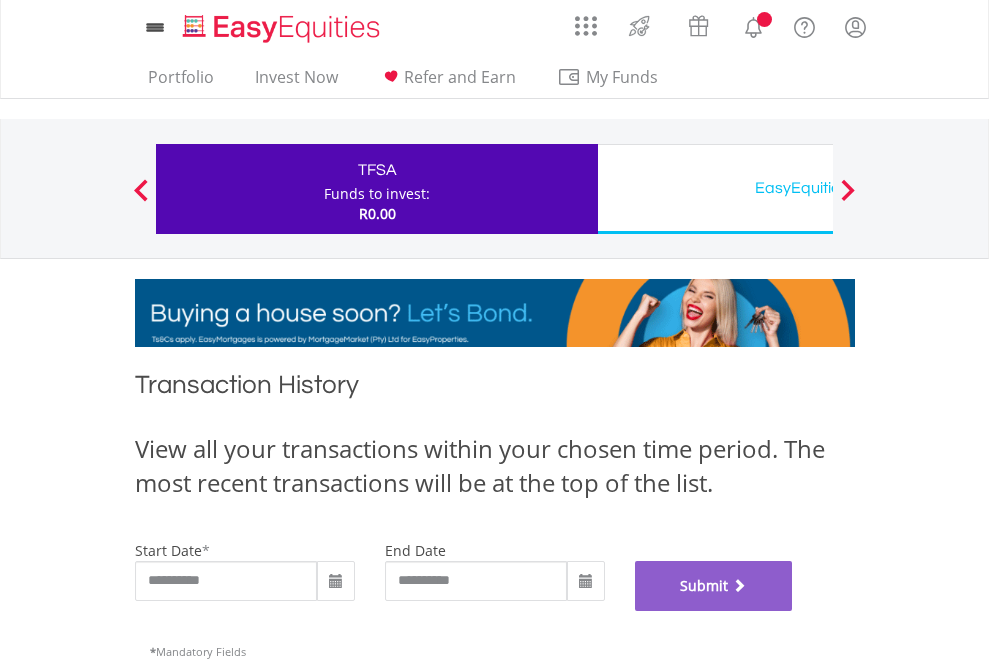 scroll, scrollTop: 811, scrollLeft: 0, axis: vertical 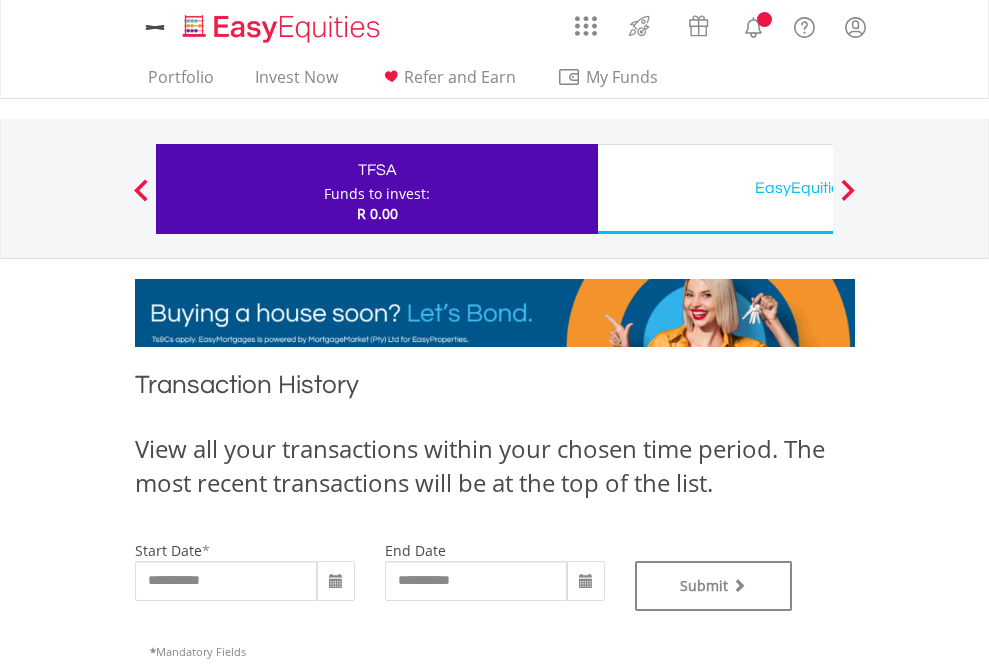 click on "EasyEquities USD" at bounding box center (818, 188) 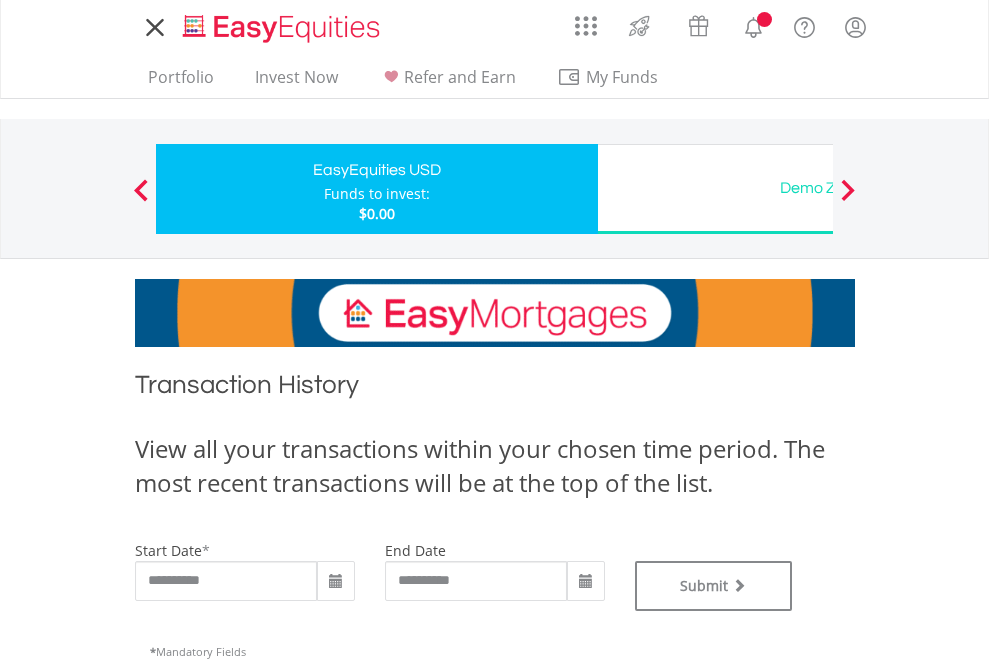 scroll, scrollTop: 0, scrollLeft: 0, axis: both 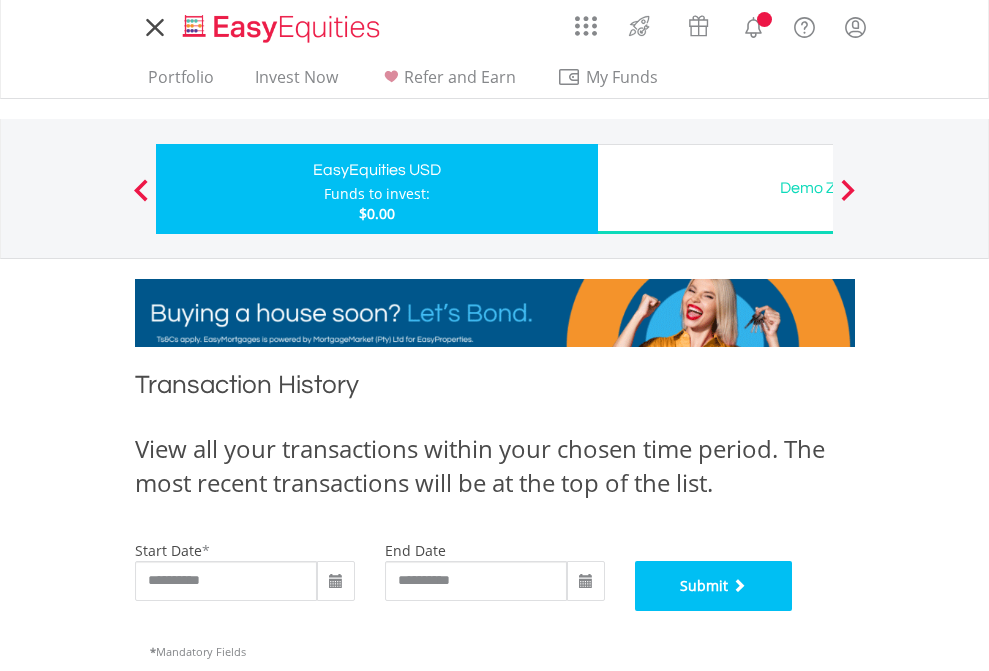 click on "Submit" at bounding box center [714, 586] 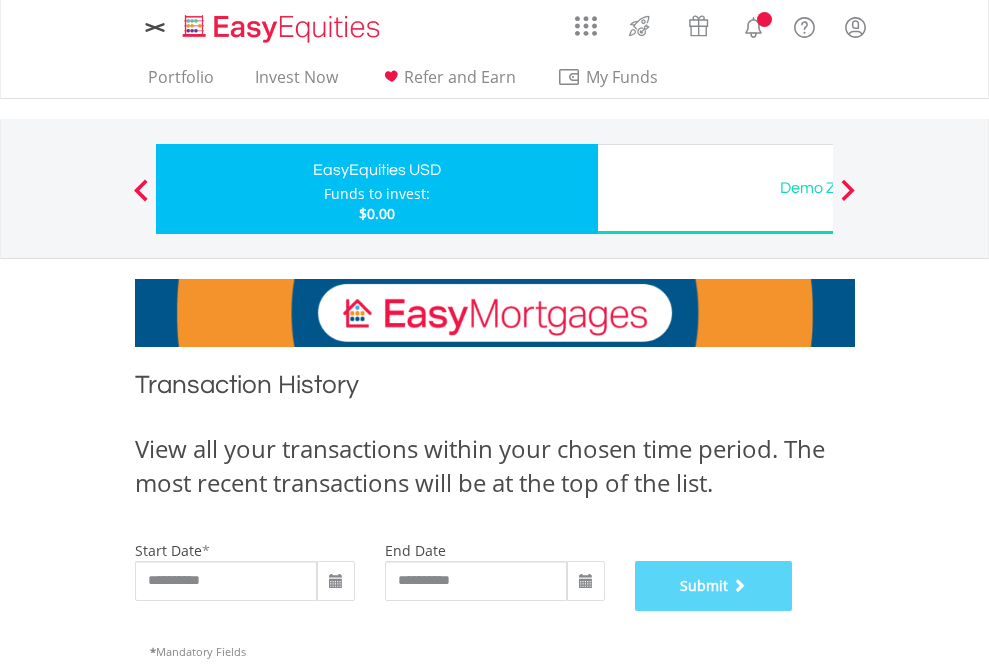 scroll, scrollTop: 811, scrollLeft: 0, axis: vertical 